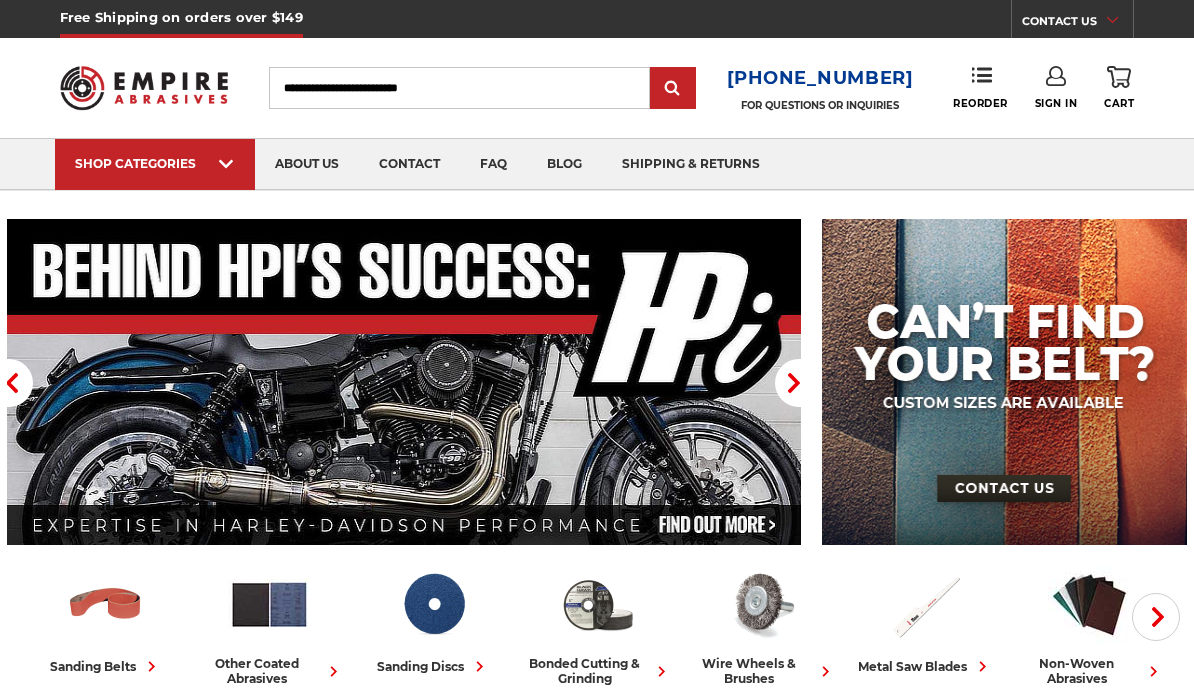 scroll, scrollTop: 0, scrollLeft: 0, axis: both 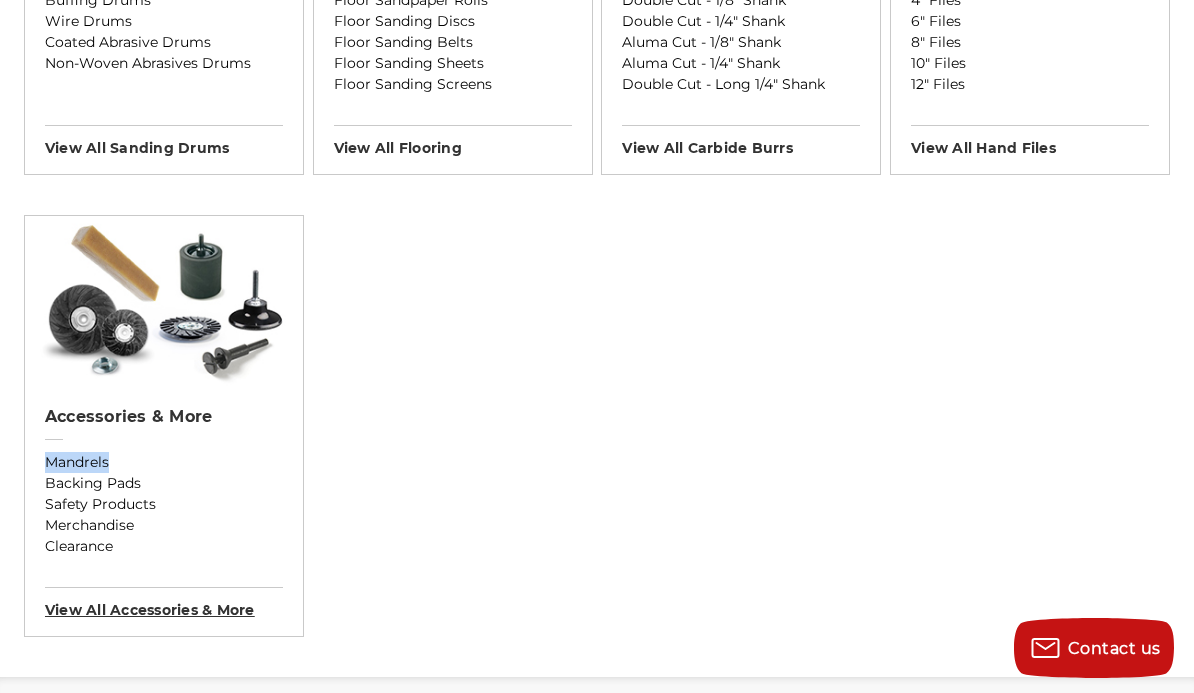 click on "View All accessories & more" at bounding box center (164, 603) 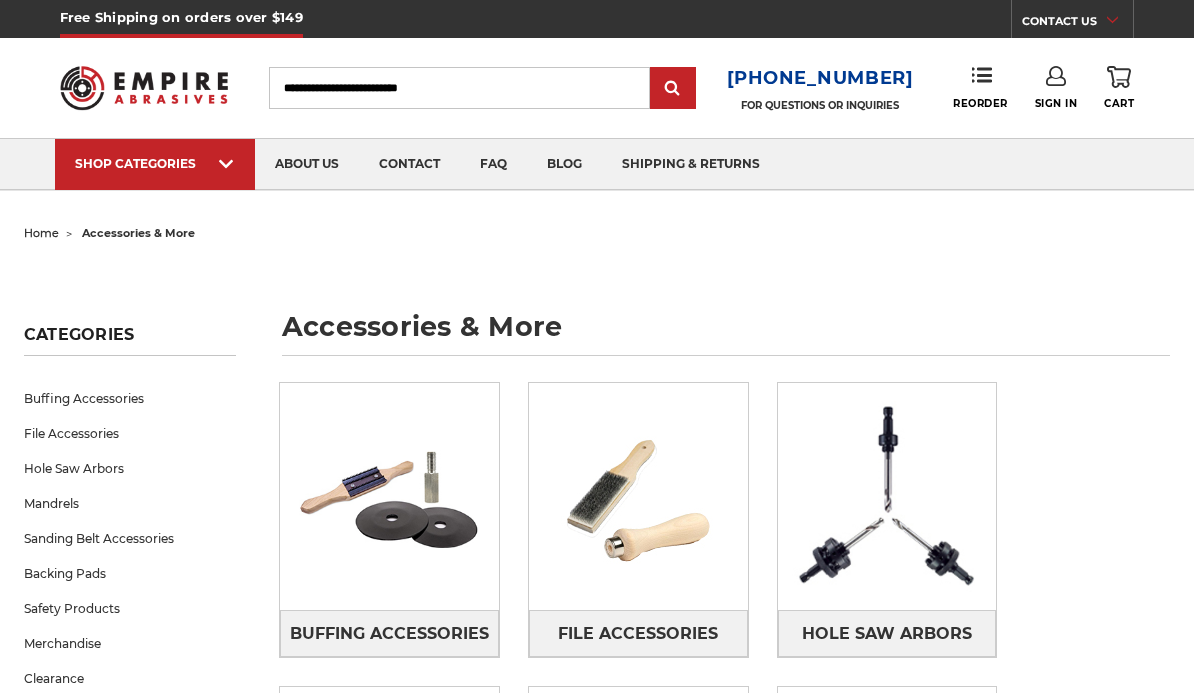 scroll, scrollTop: 0, scrollLeft: 0, axis: both 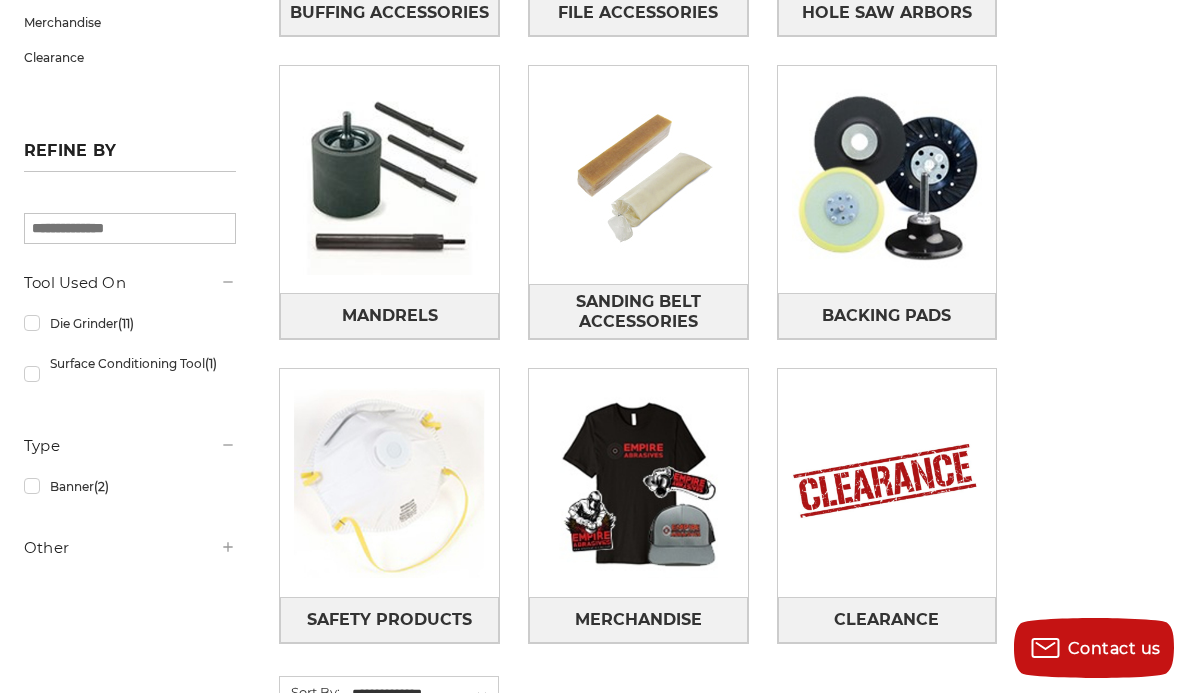 click at bounding box center [887, 179] 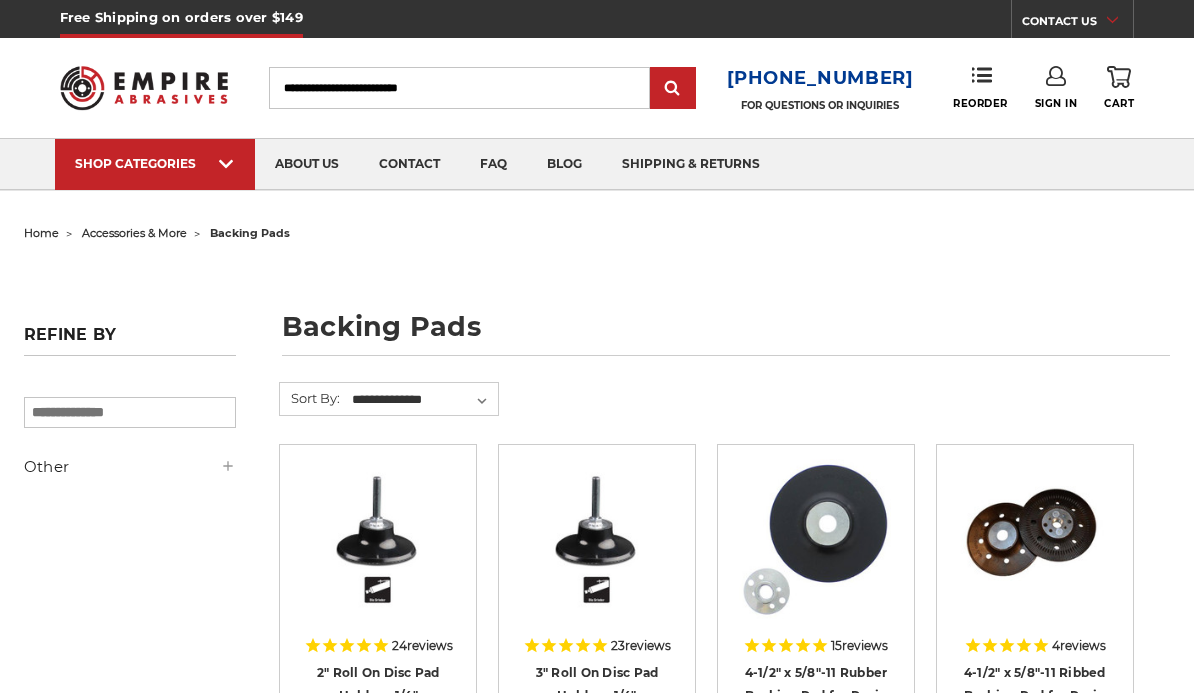 scroll, scrollTop: 0, scrollLeft: 0, axis: both 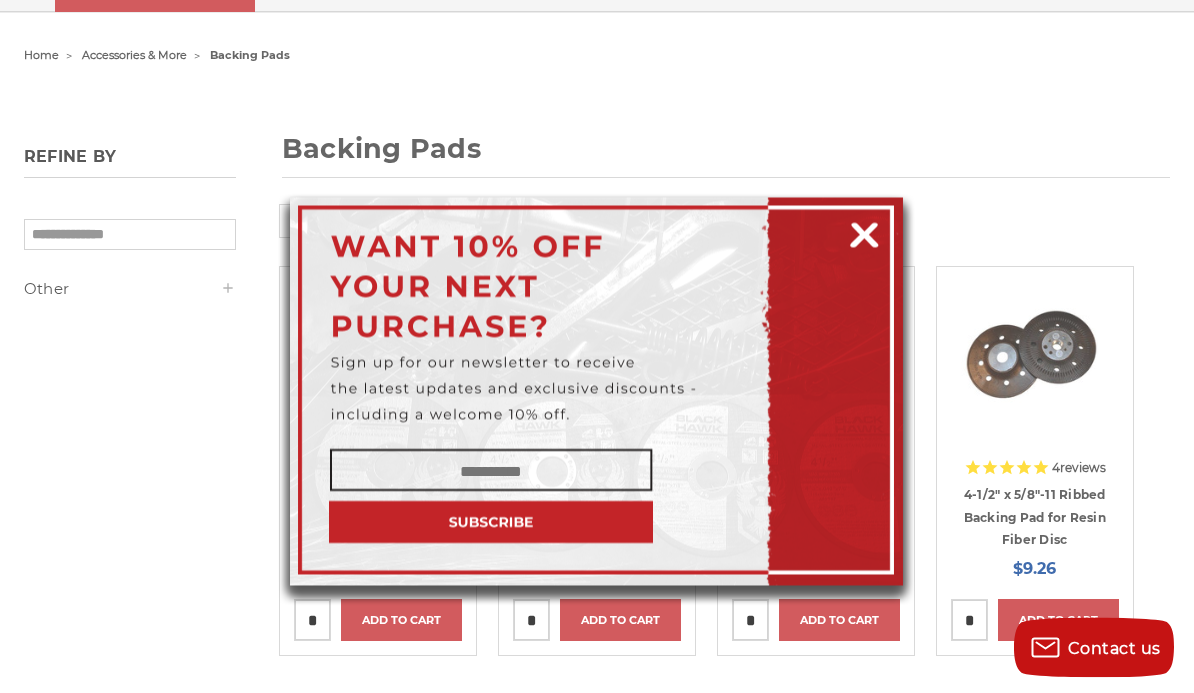 click at bounding box center (864, 232) 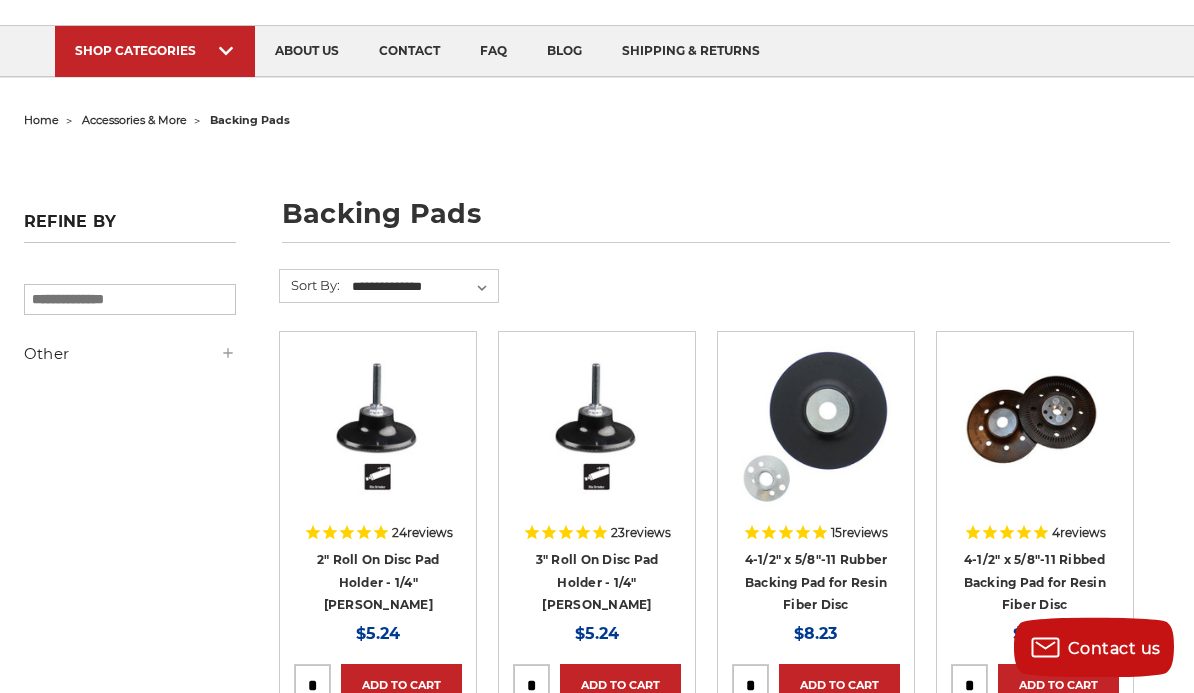 scroll, scrollTop: 0, scrollLeft: 0, axis: both 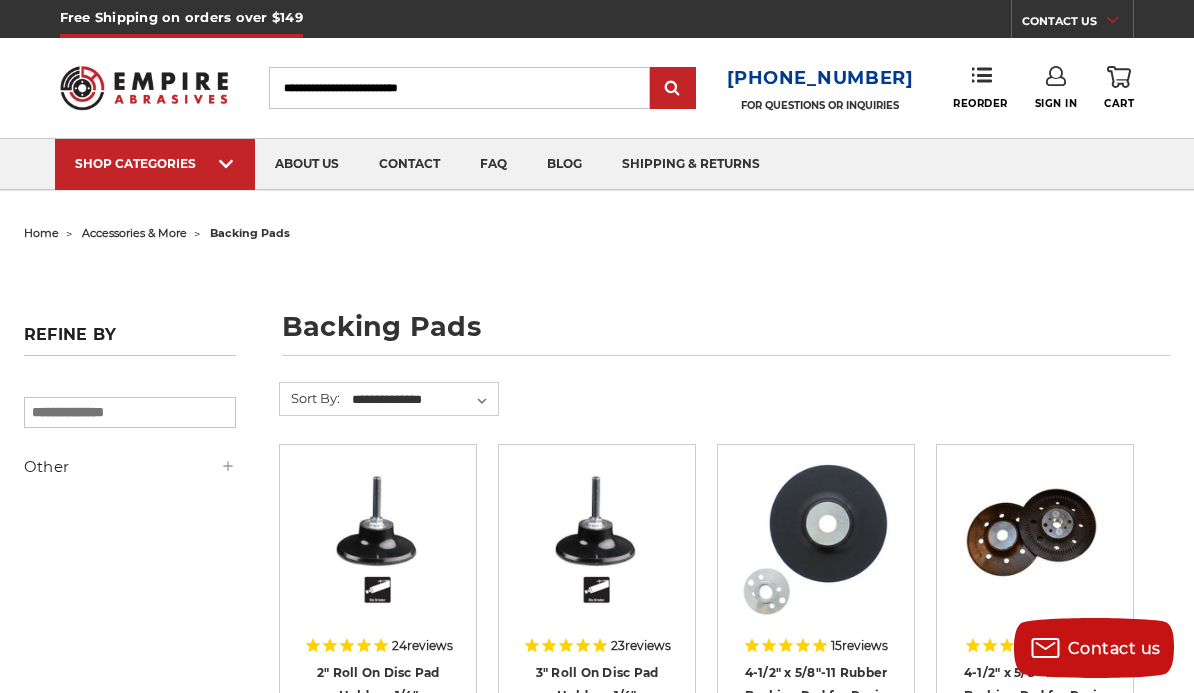 click on "home
accessories & more
backing pads
backing pads
Refine by
×
Browse by Choose Your Grit, Grit & more
Hide Filters
Show Filters
Other" at bounding box center (597, 3088) 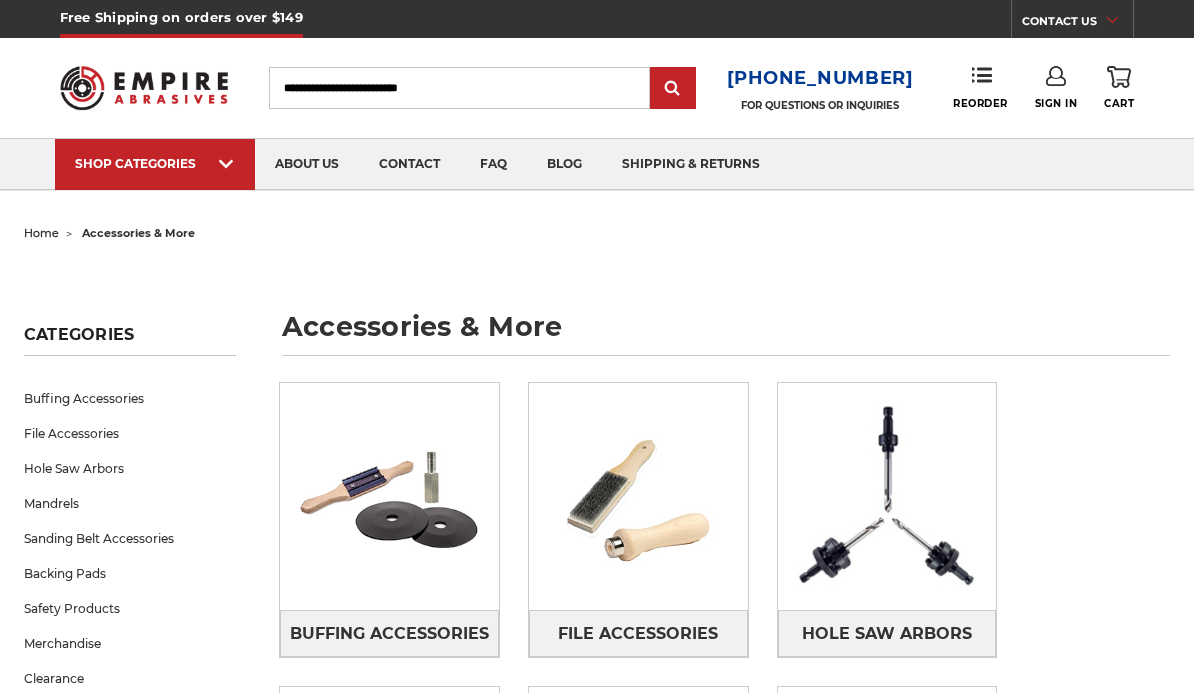 scroll, scrollTop: 0, scrollLeft: 0, axis: both 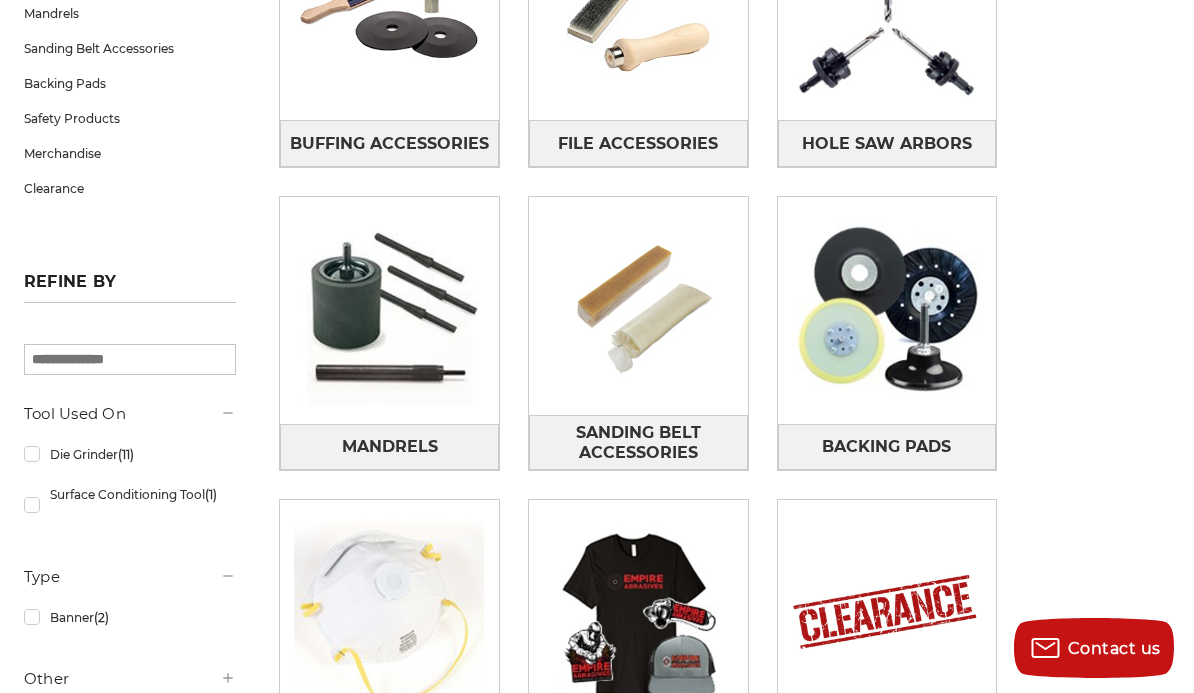 click at bounding box center [389, 310] 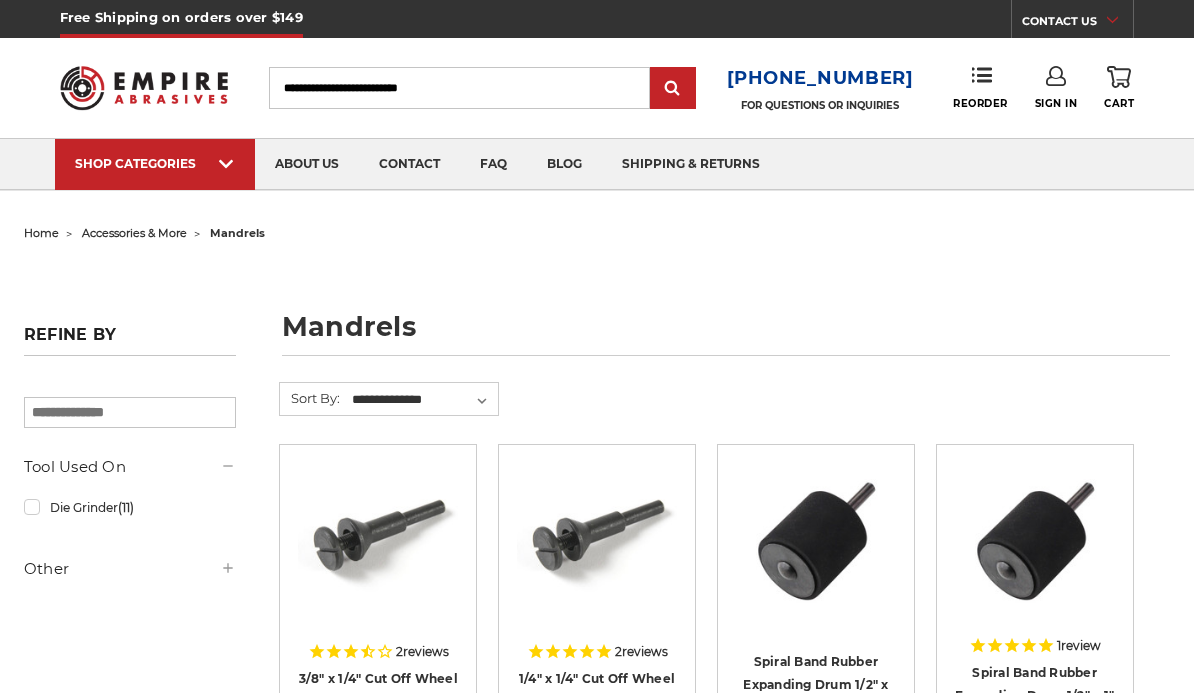 scroll, scrollTop: 0, scrollLeft: 0, axis: both 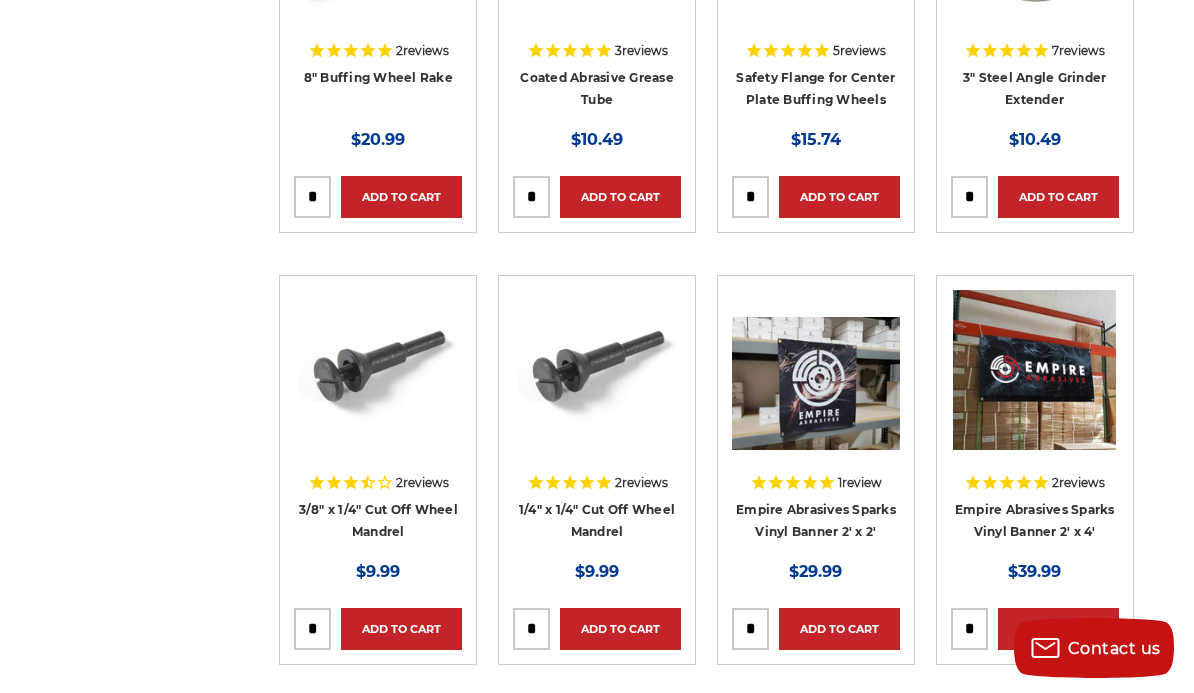 click on "Categories
Buffing Accessories
File Accessories
Hole [GEOGRAPHIC_DATA]
Mandrels
Sanding Belt Accessories
Backing Pads
Safety Products
Merchandise
Clearance
Refine by
×
Browse by Choose Your Grit, Grit & more
Hide Filters
Show Filters
Tool Used On" at bounding box center [596, 689] 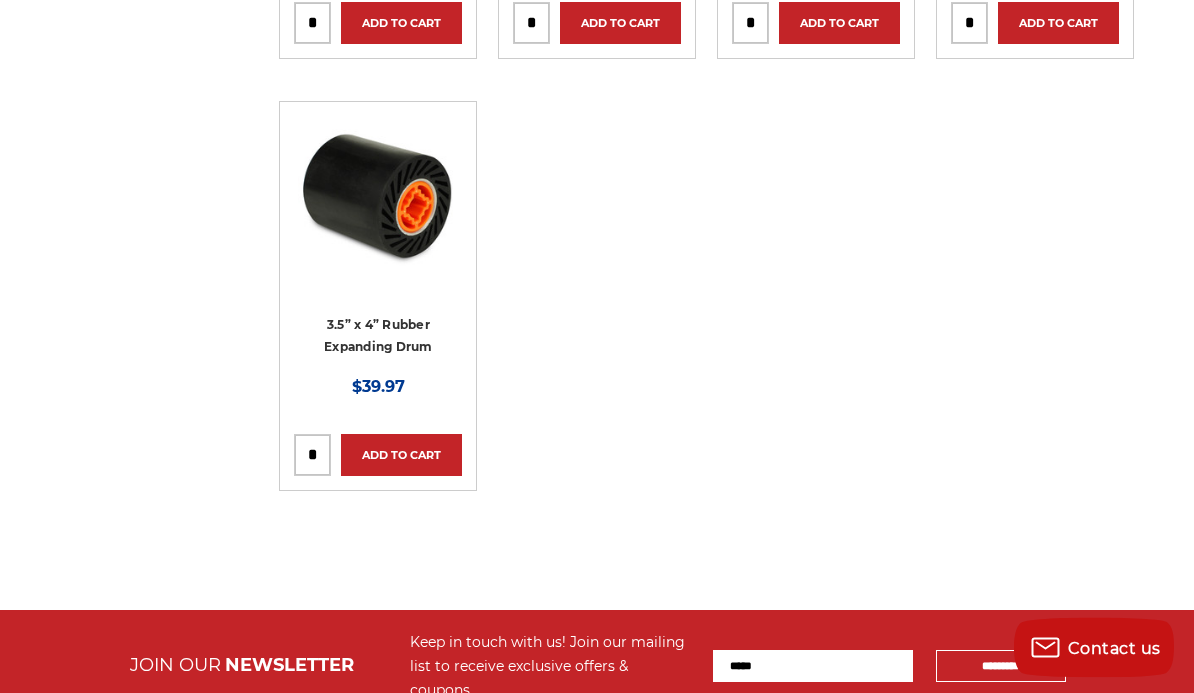 scroll, scrollTop: 9034, scrollLeft: 0, axis: vertical 